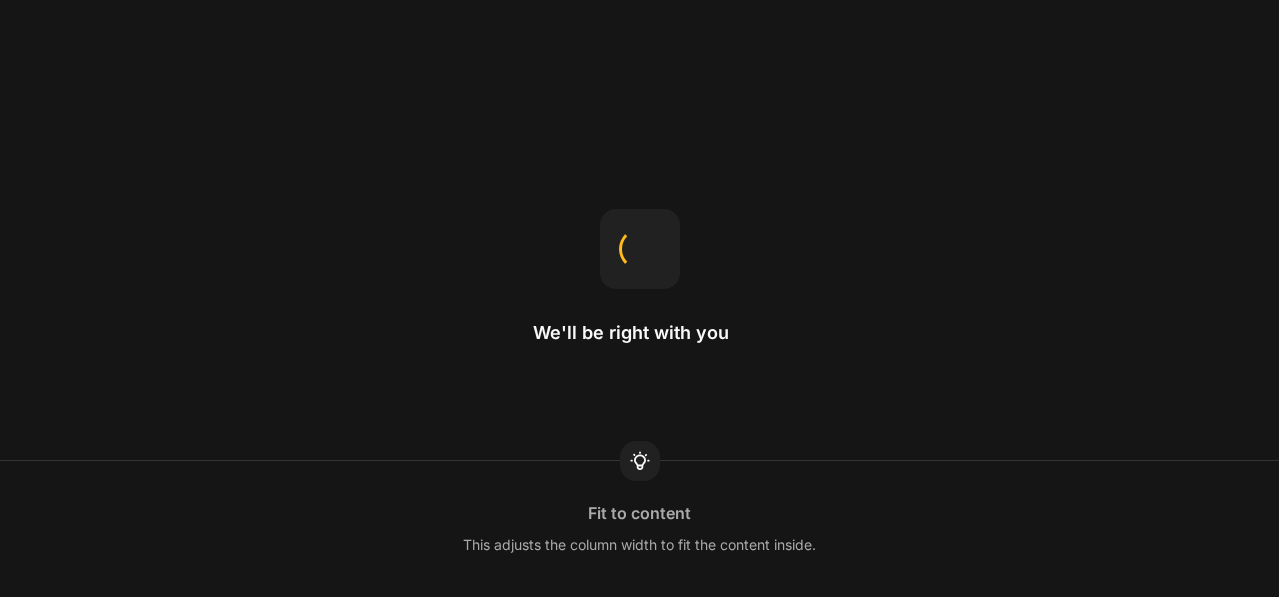 scroll, scrollTop: 0, scrollLeft: 0, axis: both 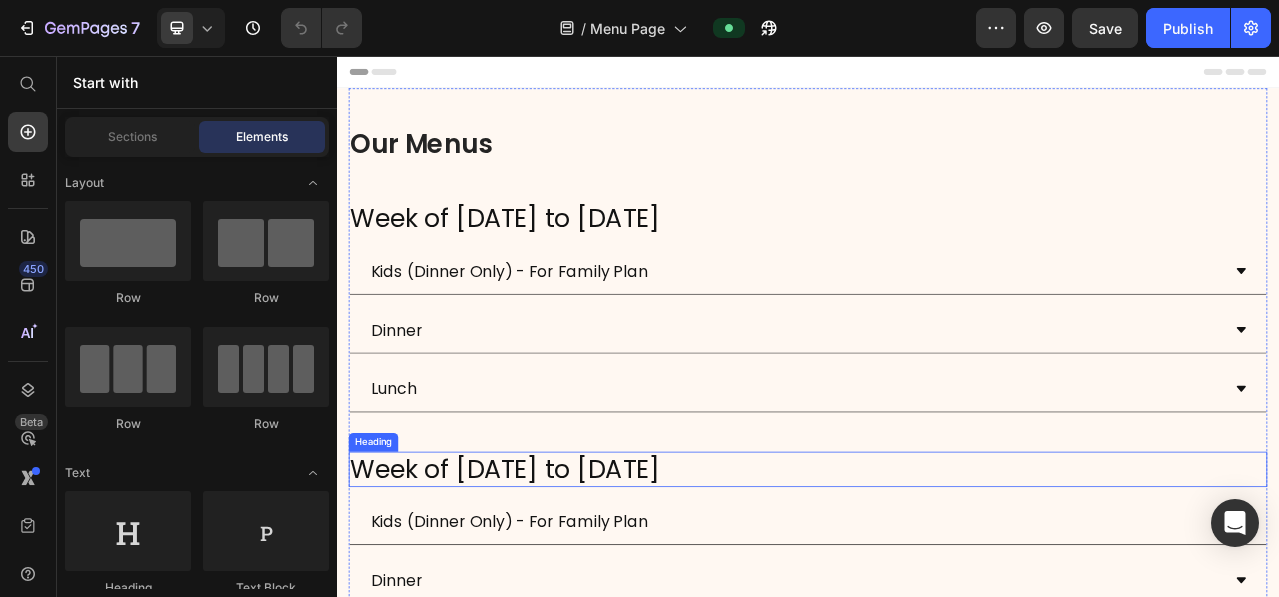 click on "Week of [DATE] to [DATE]" at bounding box center [937, 583] 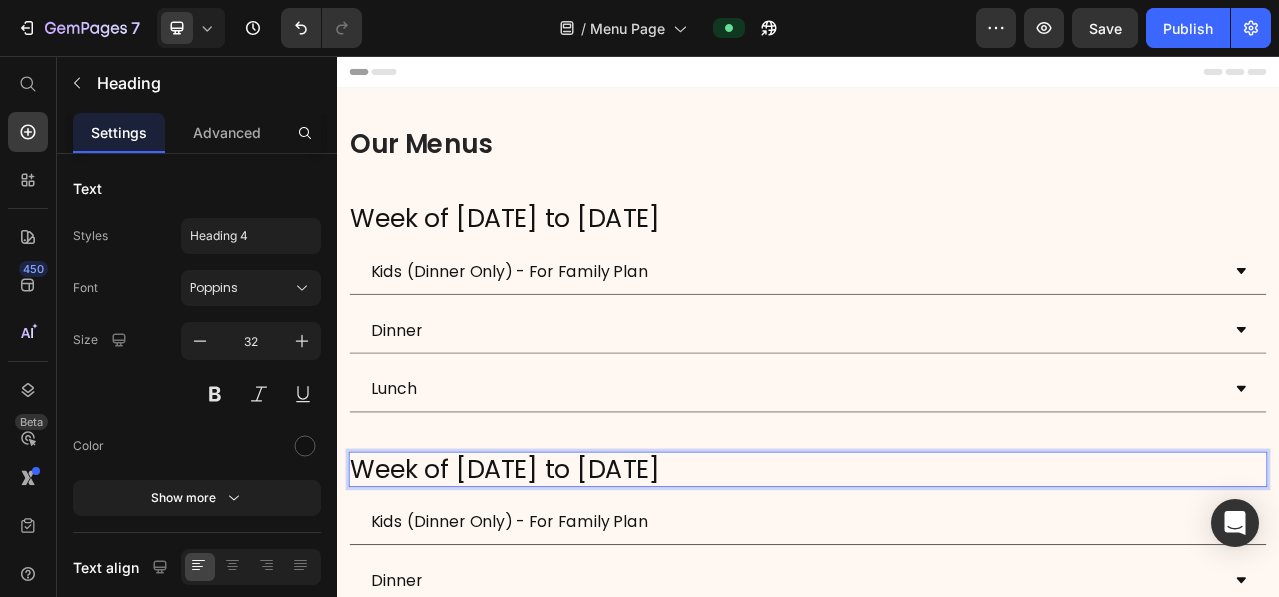scroll, scrollTop: 247, scrollLeft: 0, axis: vertical 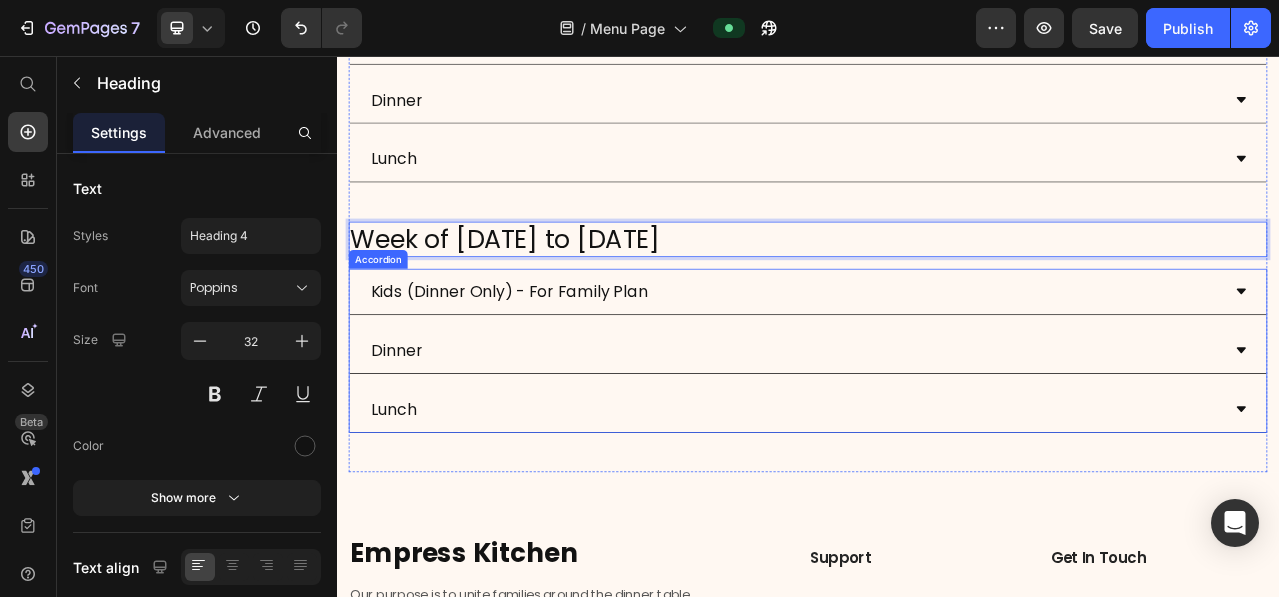click on "Kids (Dinner Only) - For Family Plan" at bounding box center (921, 356) 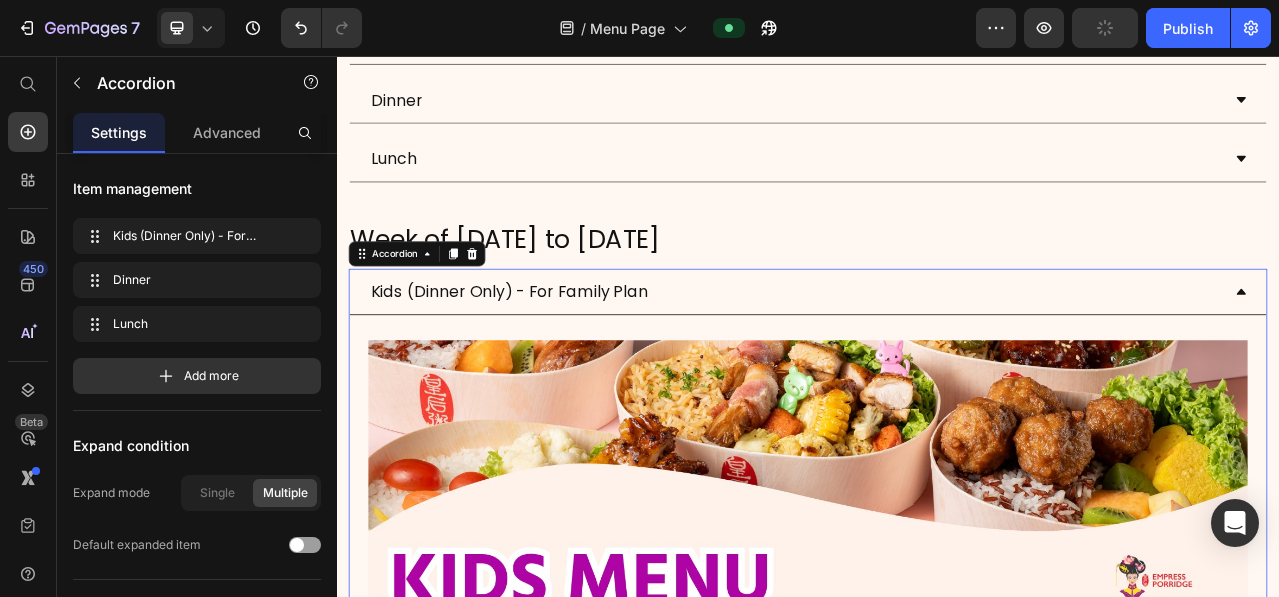 scroll, scrollTop: 0, scrollLeft: 0, axis: both 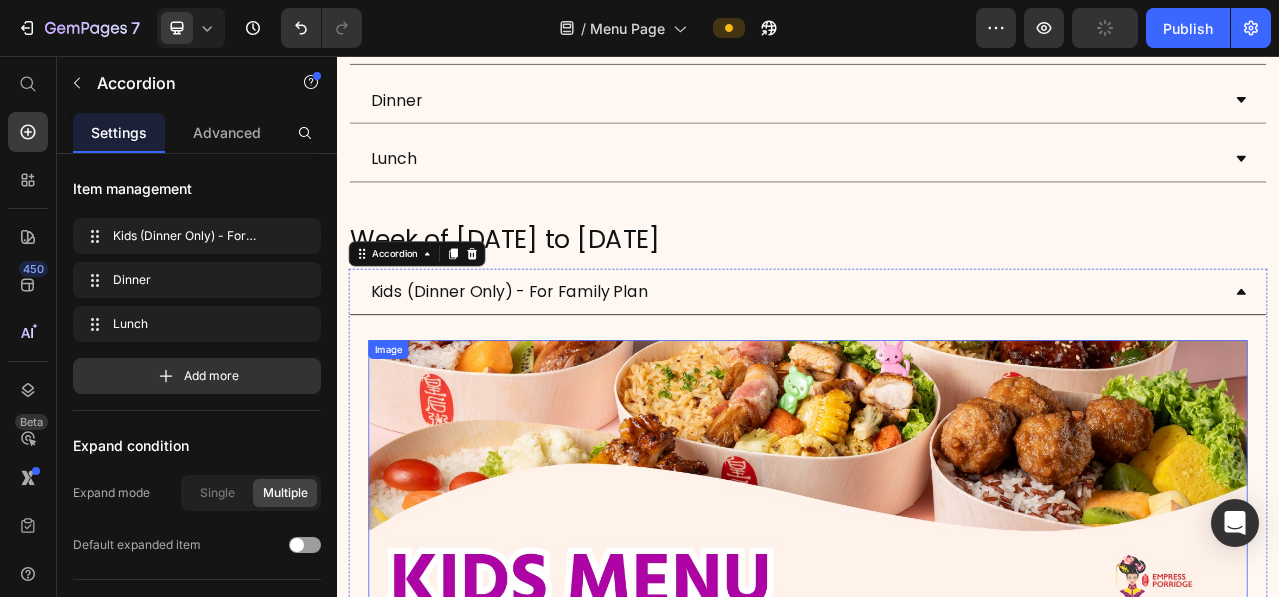click at bounding box center (937, 1447) 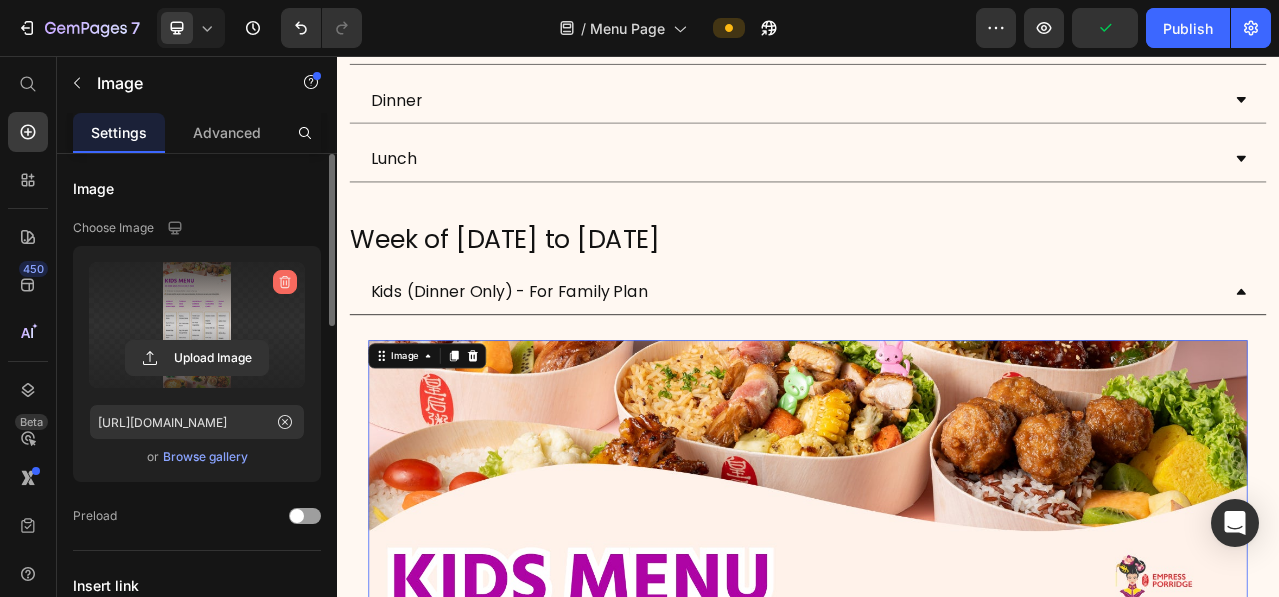 click 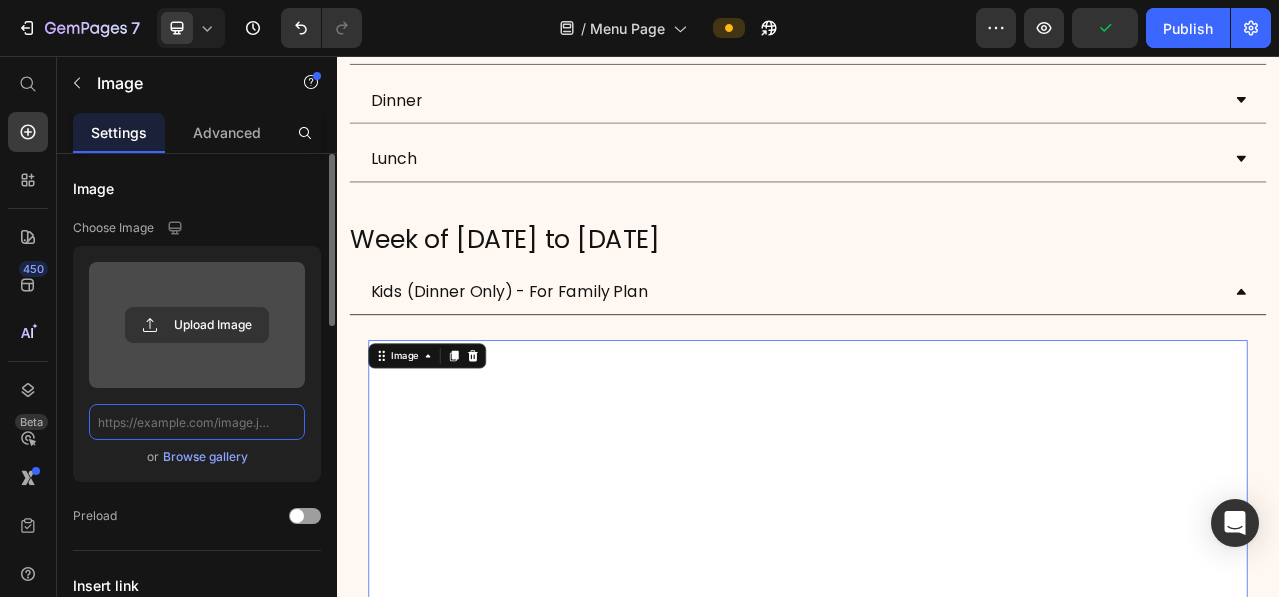 scroll, scrollTop: 0, scrollLeft: 0, axis: both 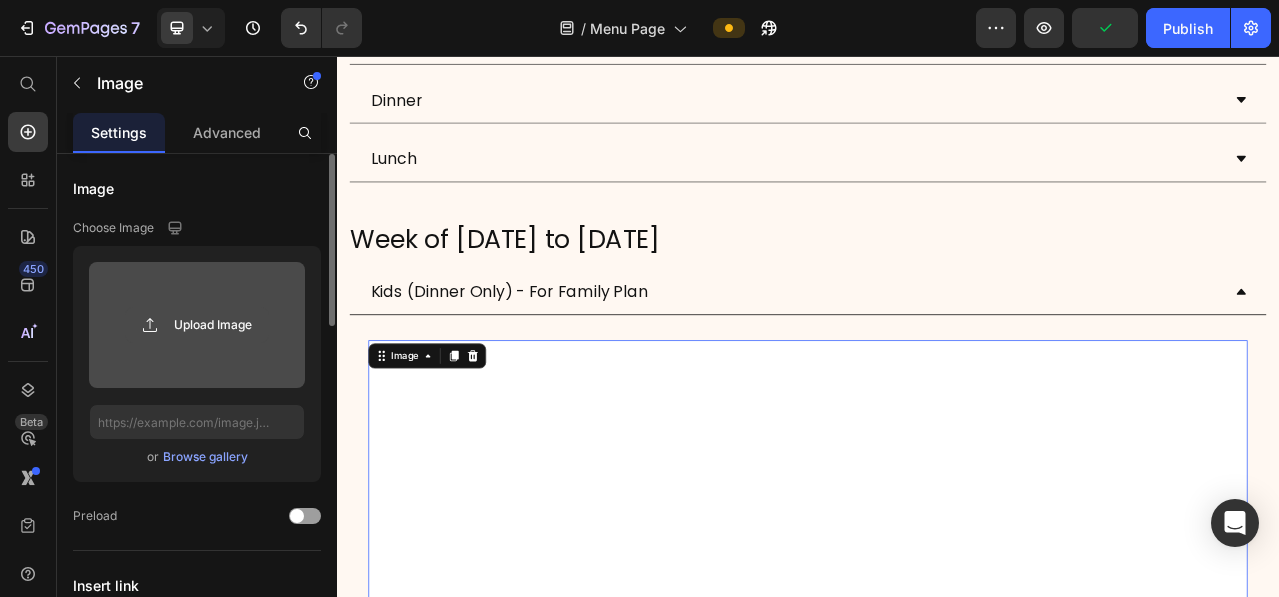 click 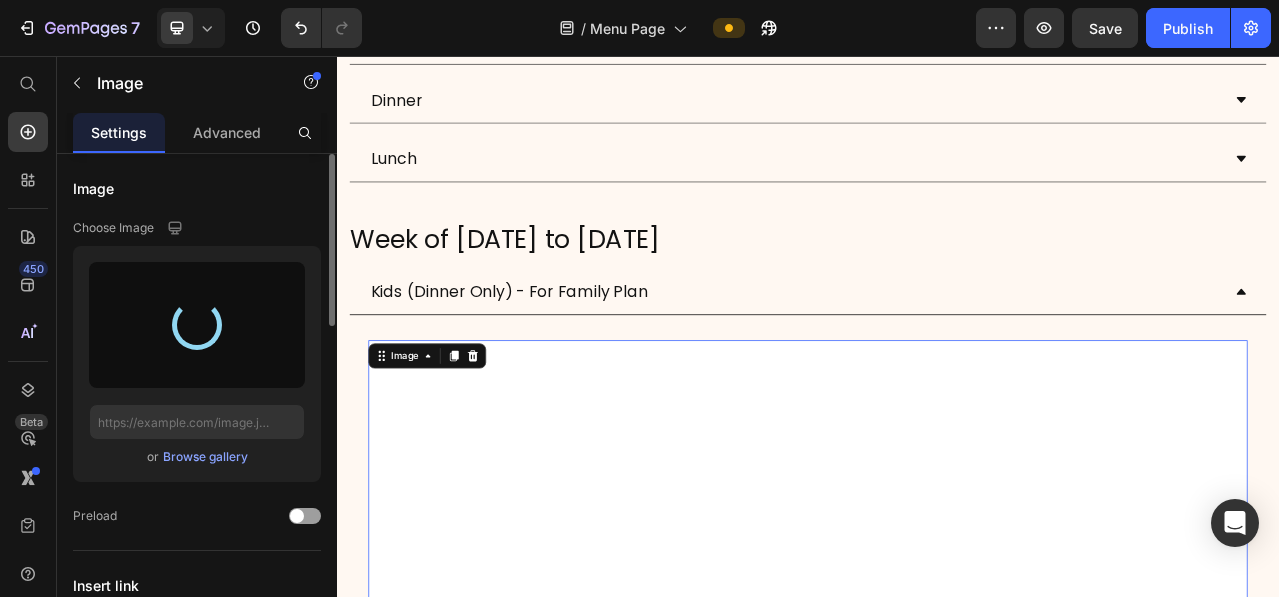 type on "[URL][DOMAIN_NAME]" 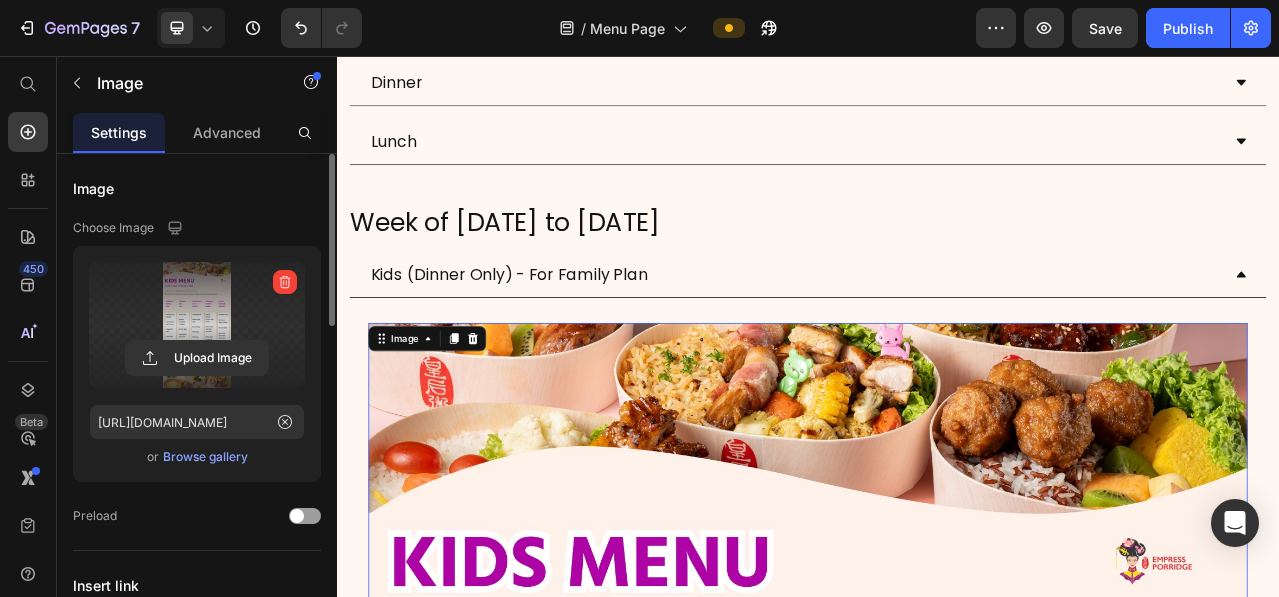 scroll, scrollTop: 291, scrollLeft: 0, axis: vertical 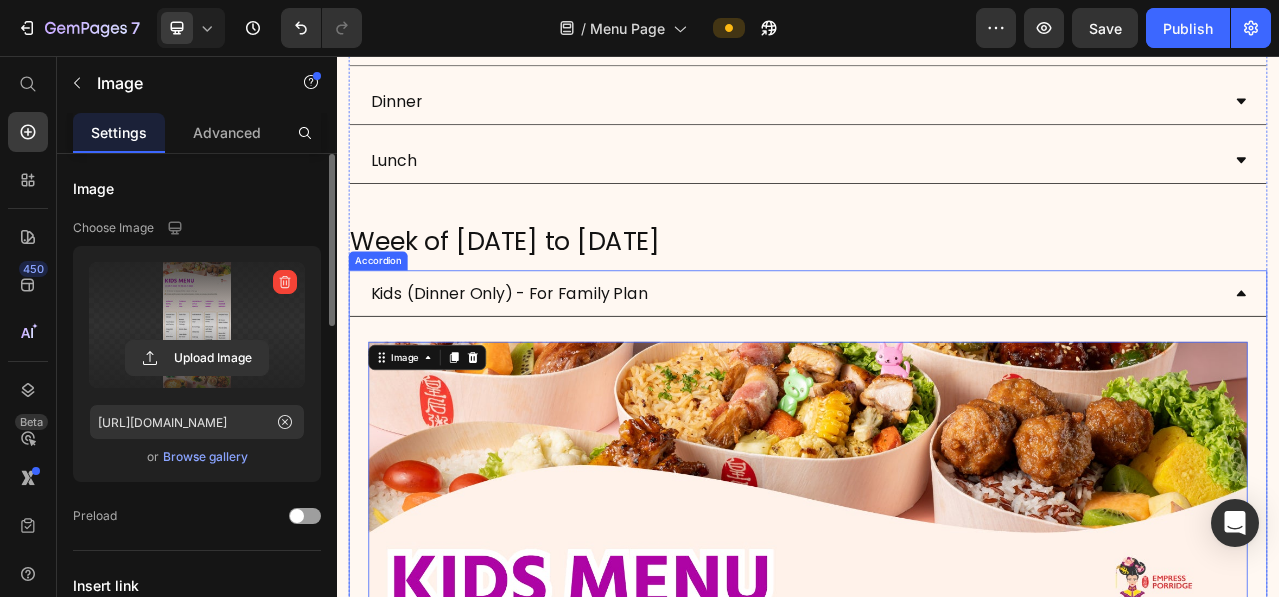 click 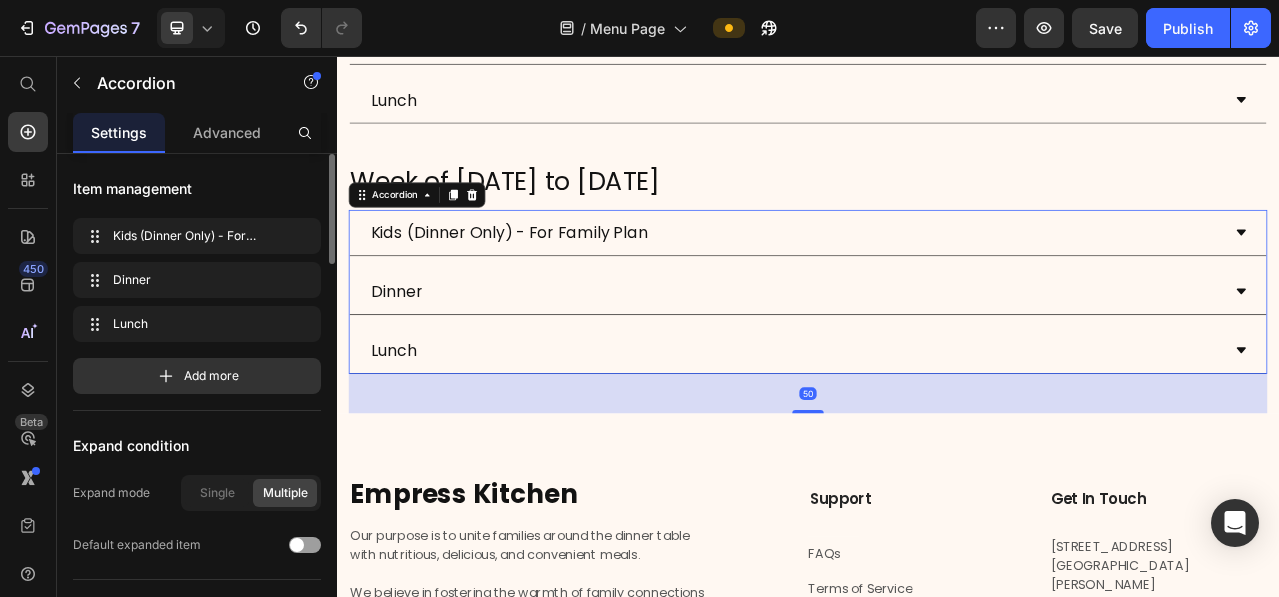 scroll, scrollTop: 376, scrollLeft: 0, axis: vertical 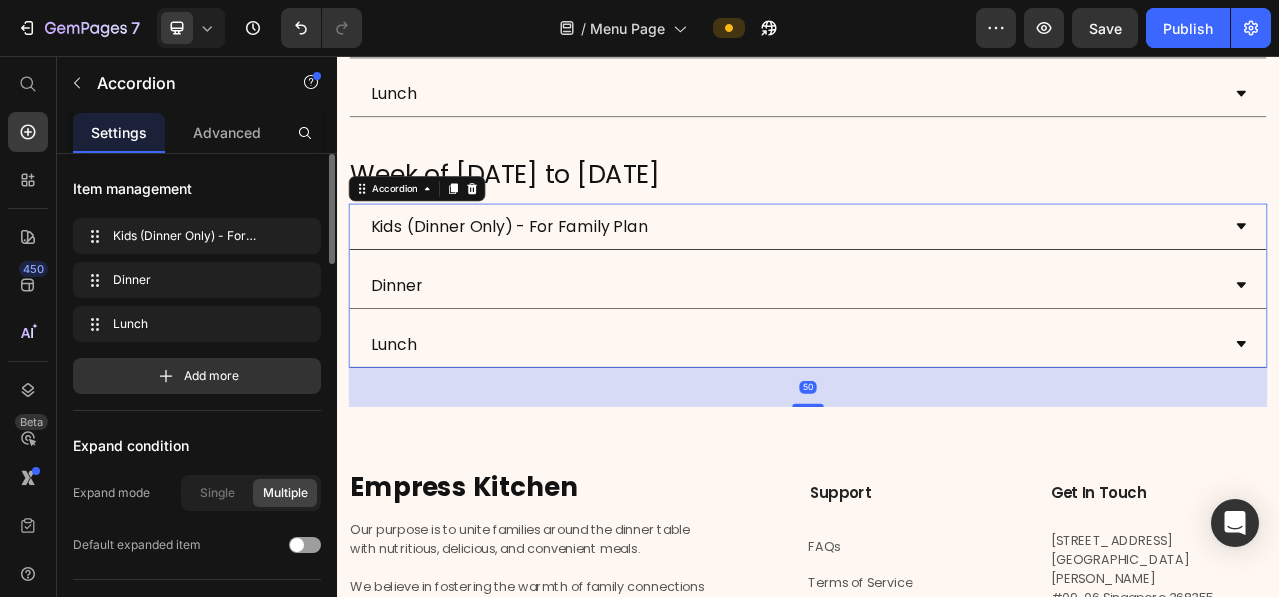 click on "Dinner" at bounding box center (937, 348) 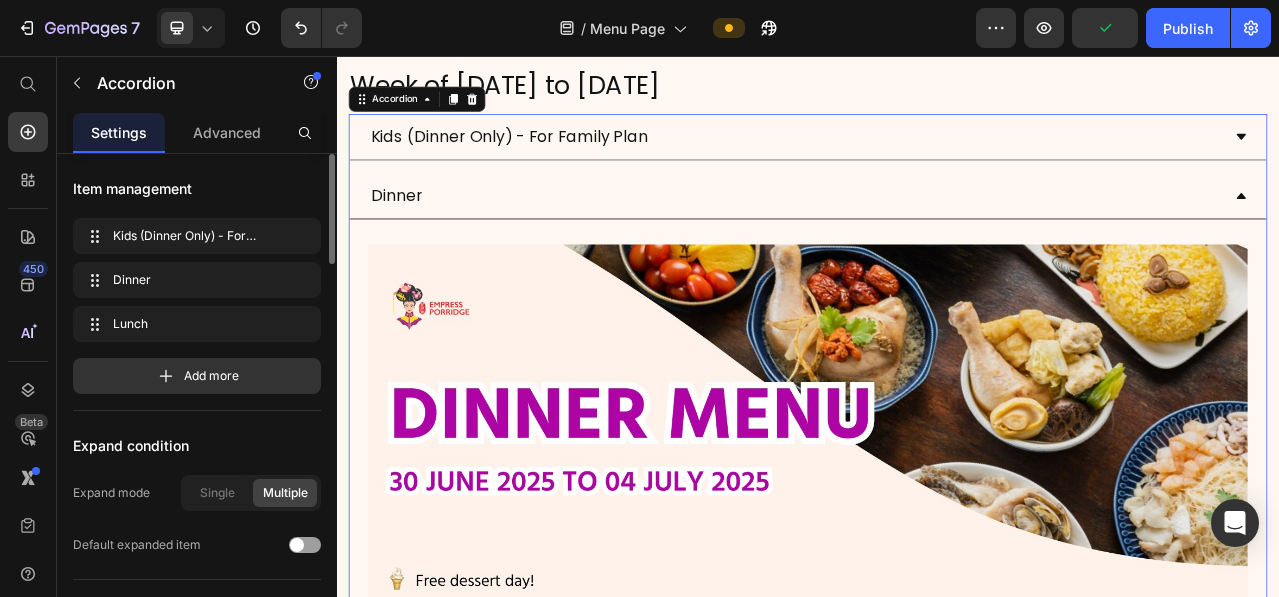 scroll, scrollTop: 491, scrollLeft: 0, axis: vertical 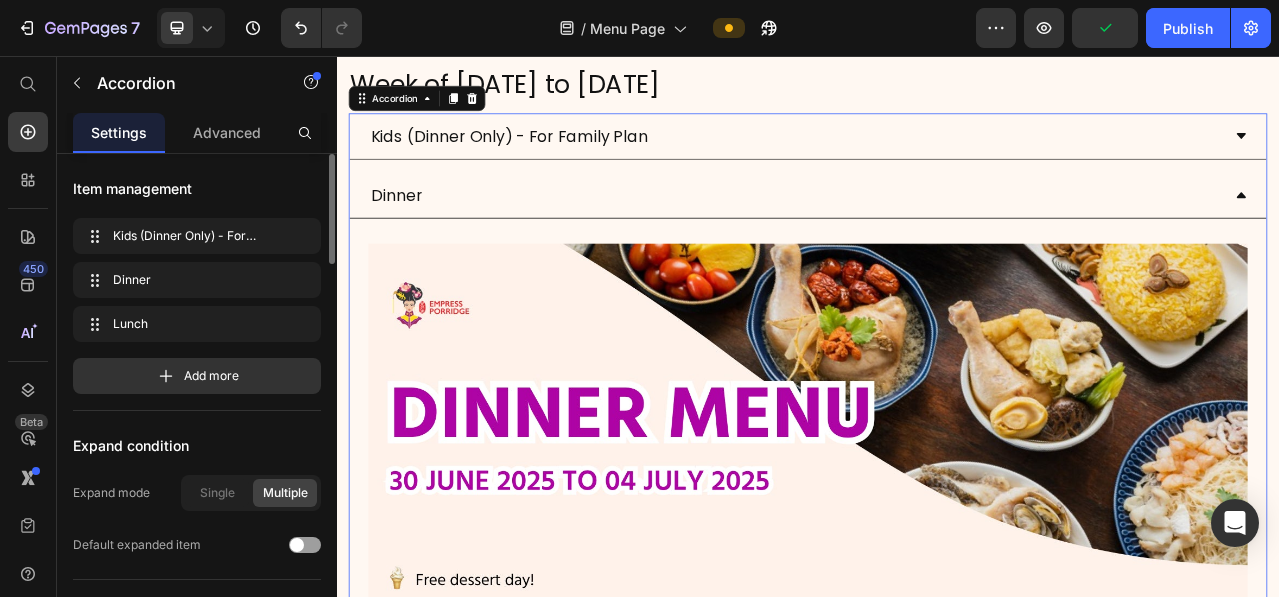 click at bounding box center (937, 1695) 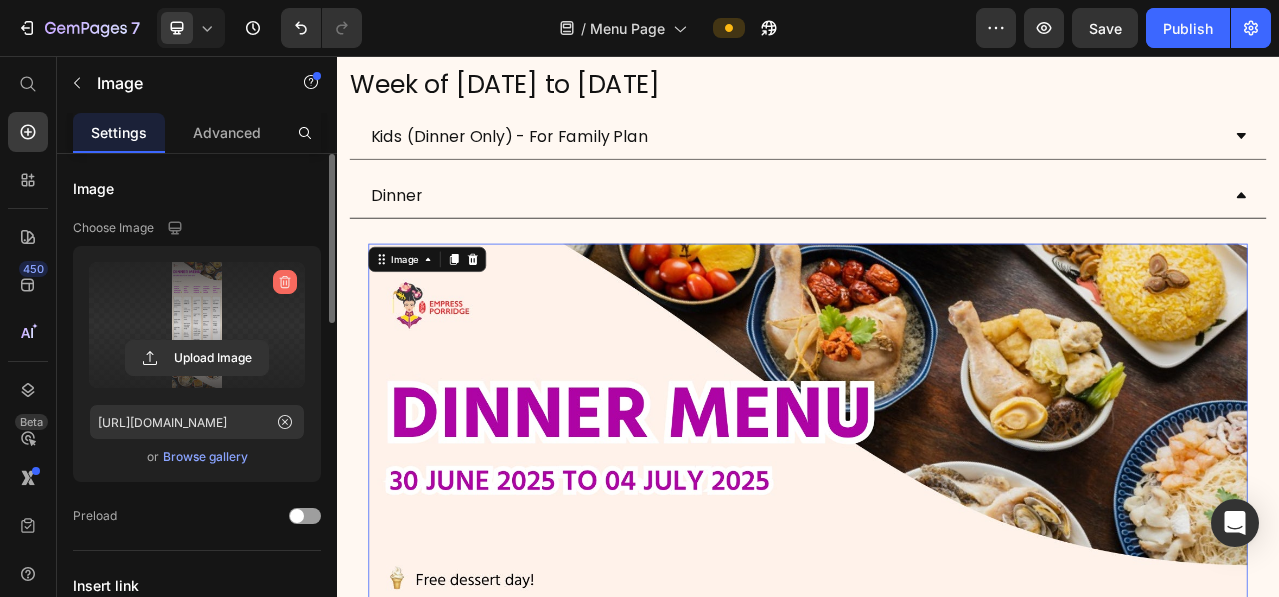 click 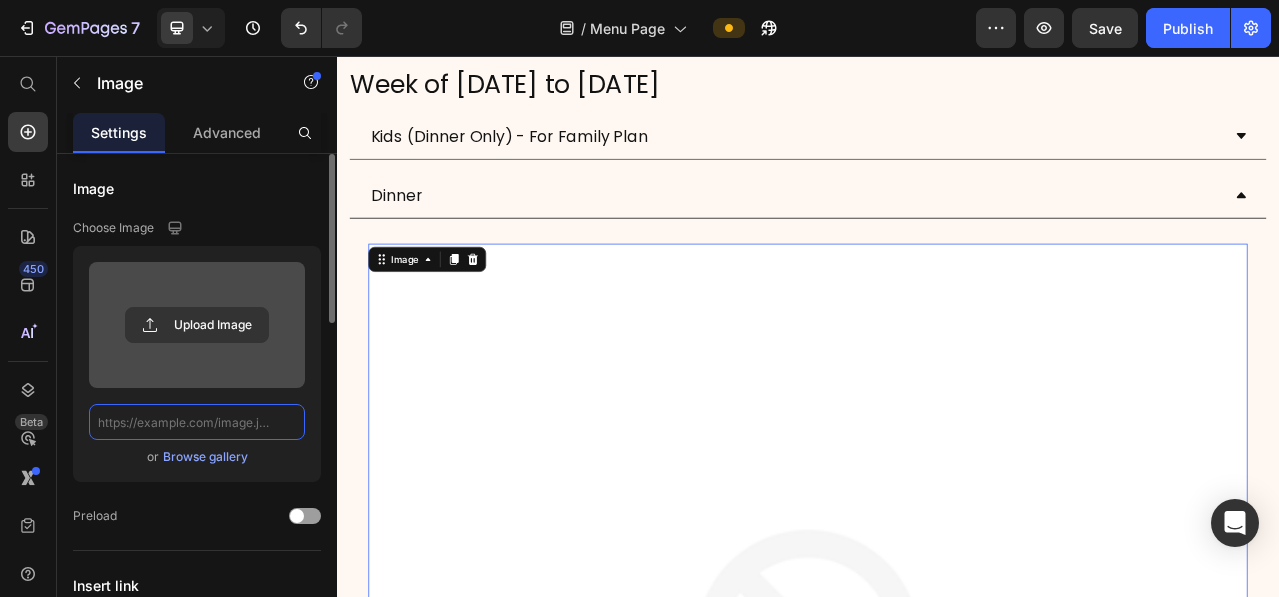 scroll, scrollTop: 0, scrollLeft: 0, axis: both 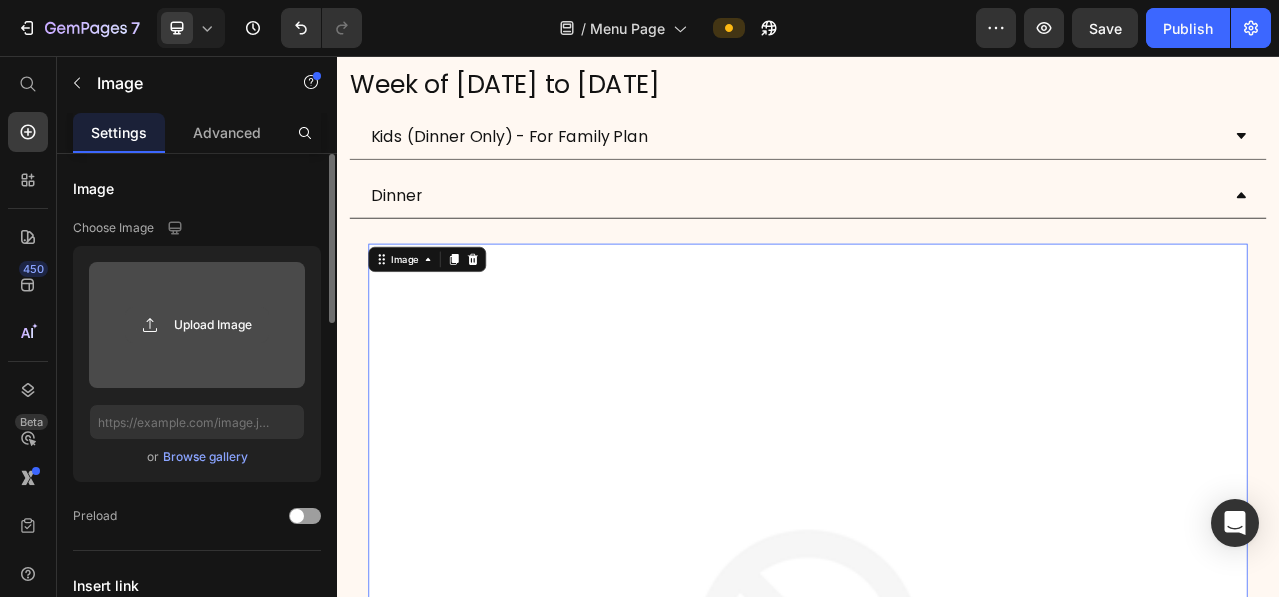 click 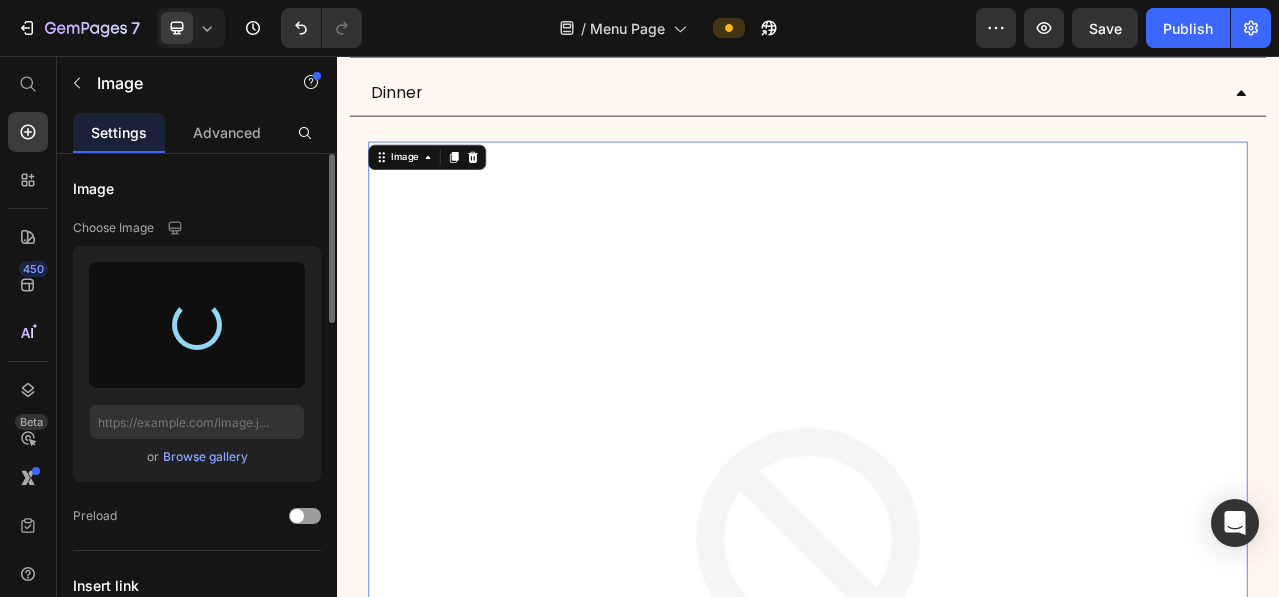 scroll, scrollTop: 519, scrollLeft: 0, axis: vertical 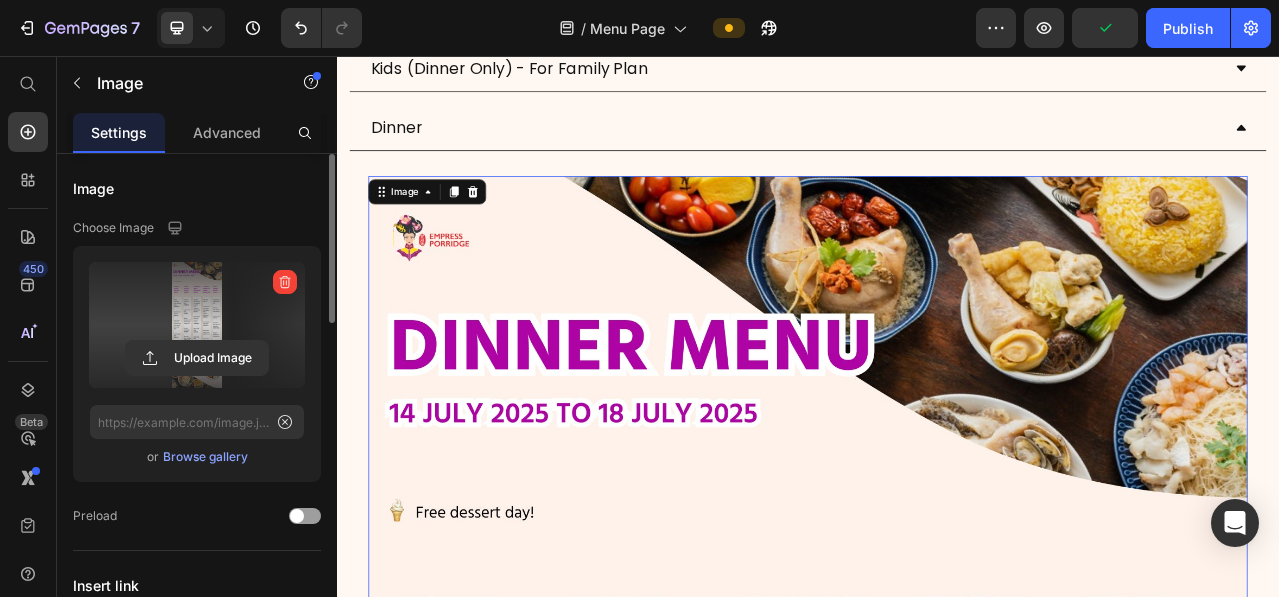 type on "[URL][DOMAIN_NAME]" 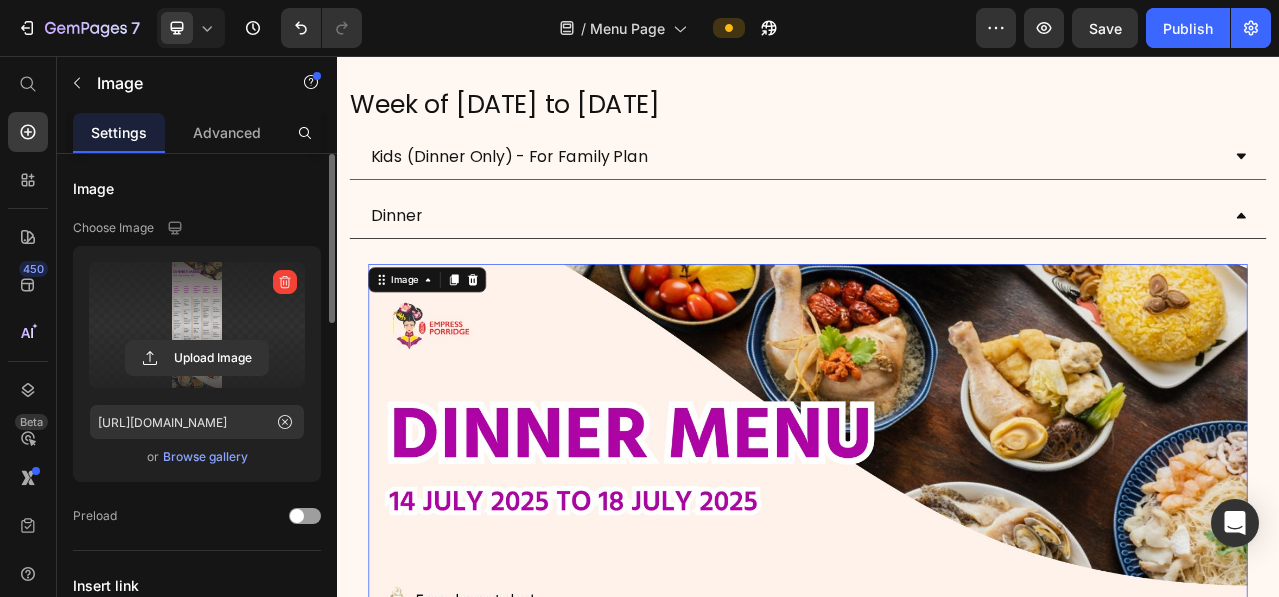 scroll, scrollTop: 463, scrollLeft: 0, axis: vertical 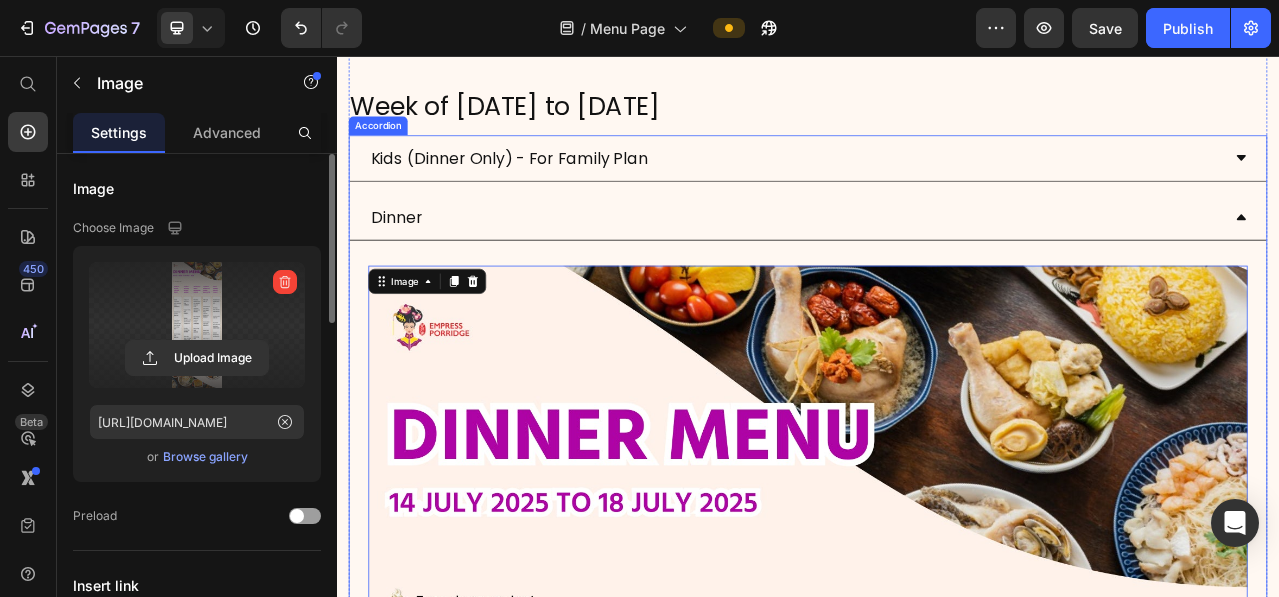 click 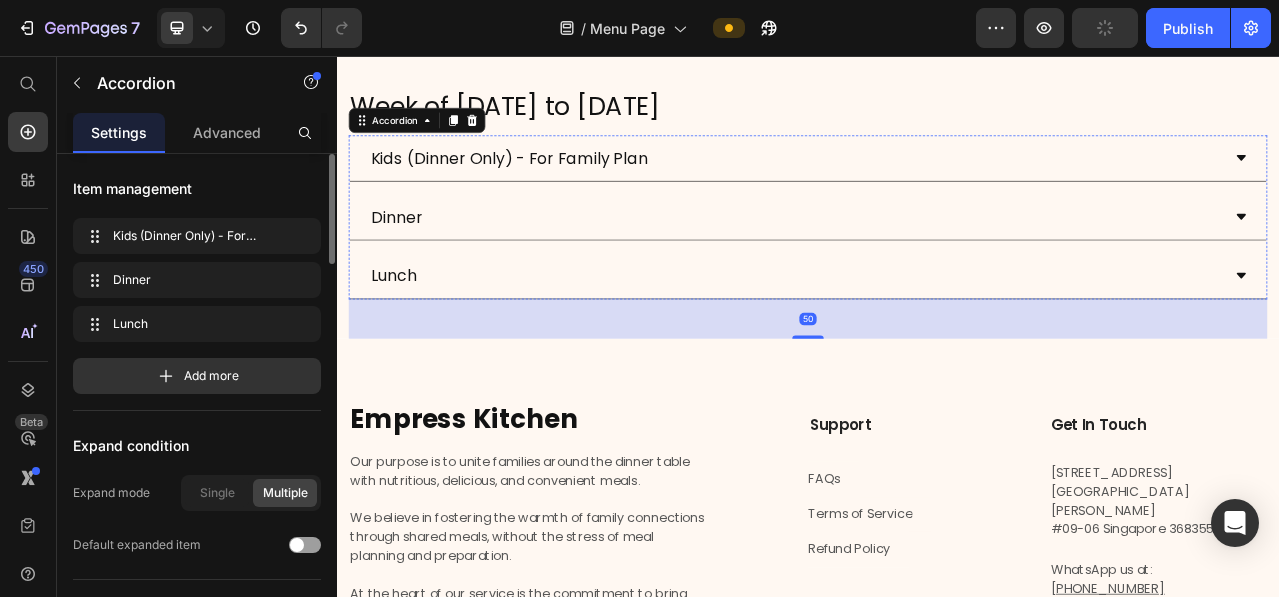 scroll, scrollTop: 532, scrollLeft: 0, axis: vertical 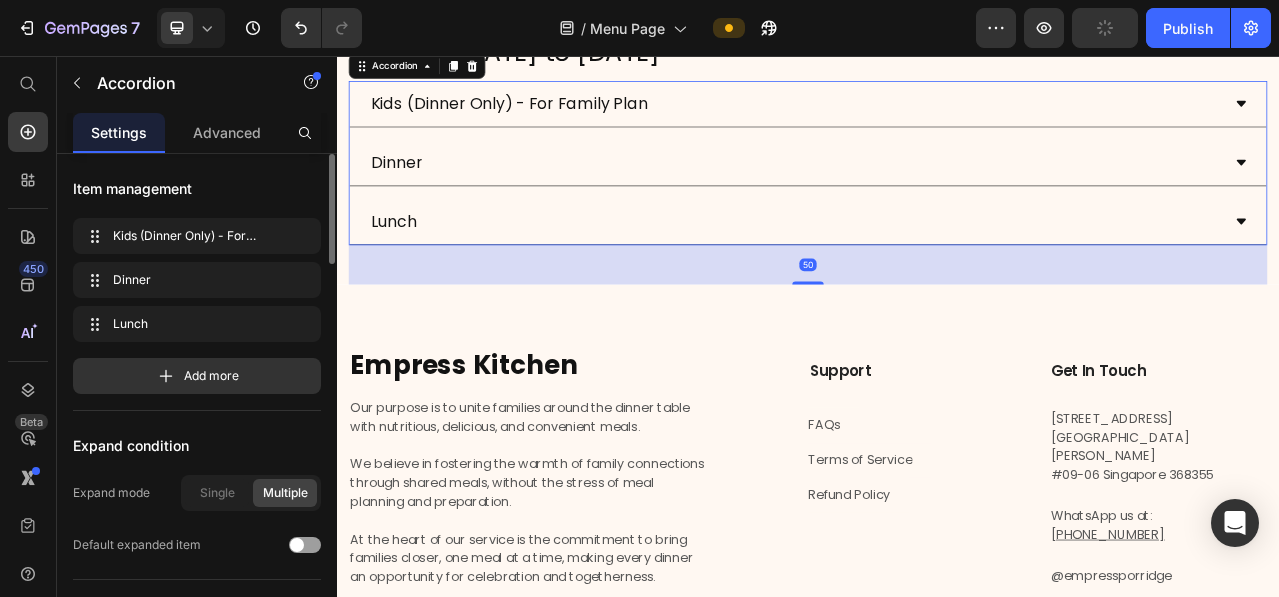 click 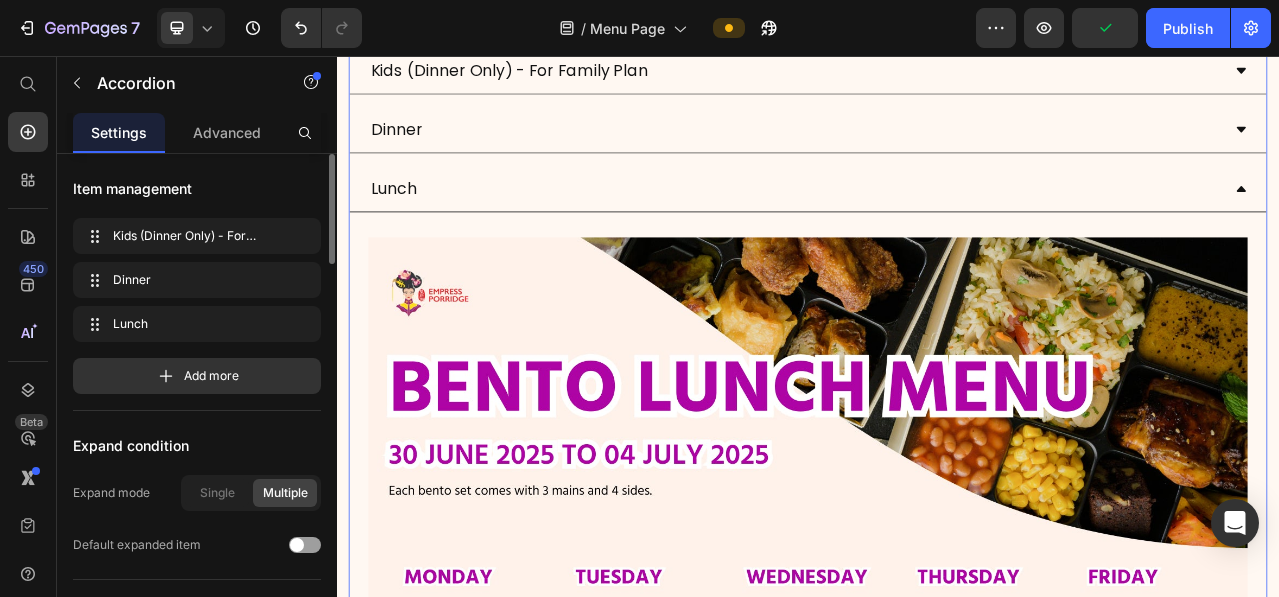 scroll, scrollTop: 617, scrollLeft: 0, axis: vertical 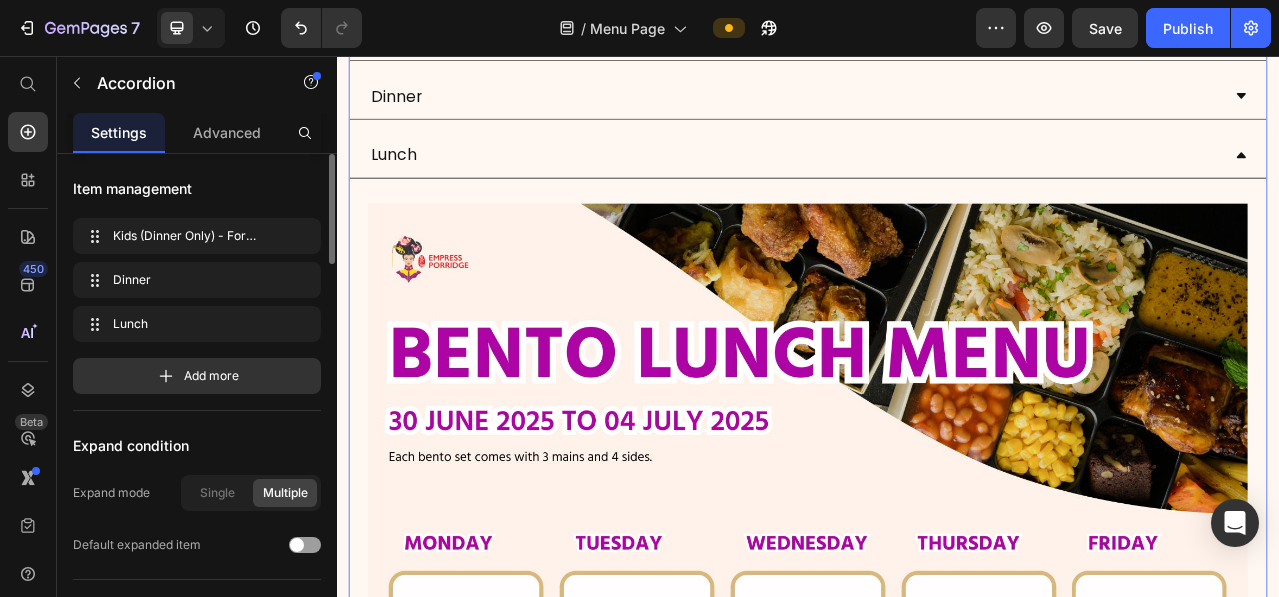 click at bounding box center (937, 1239) 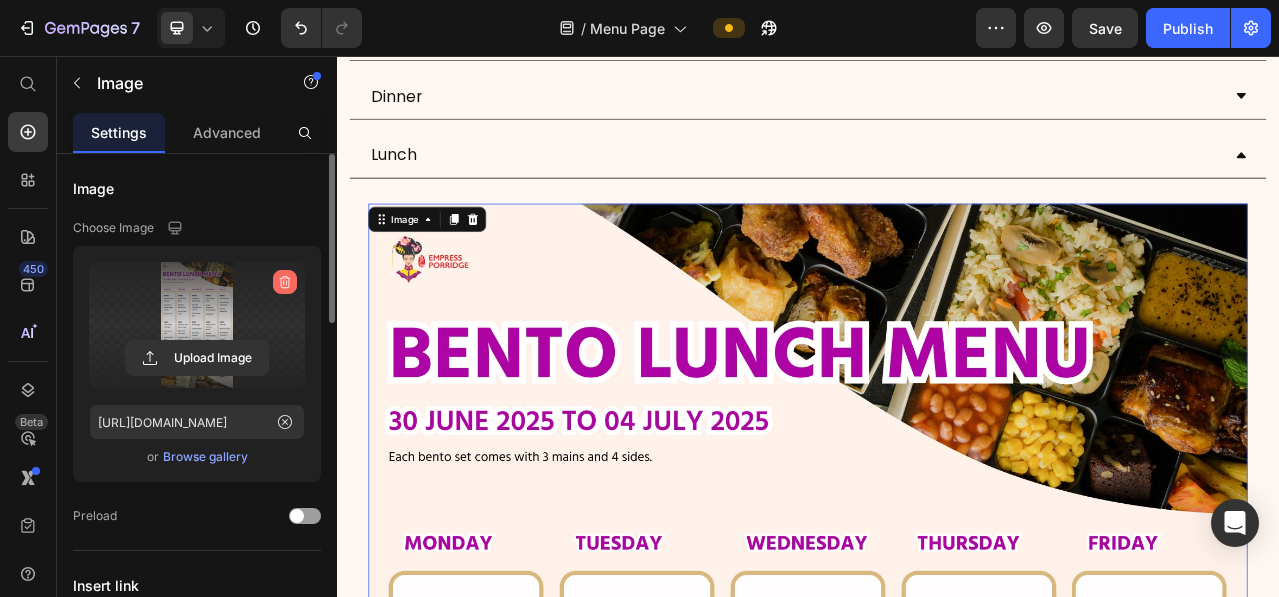 click 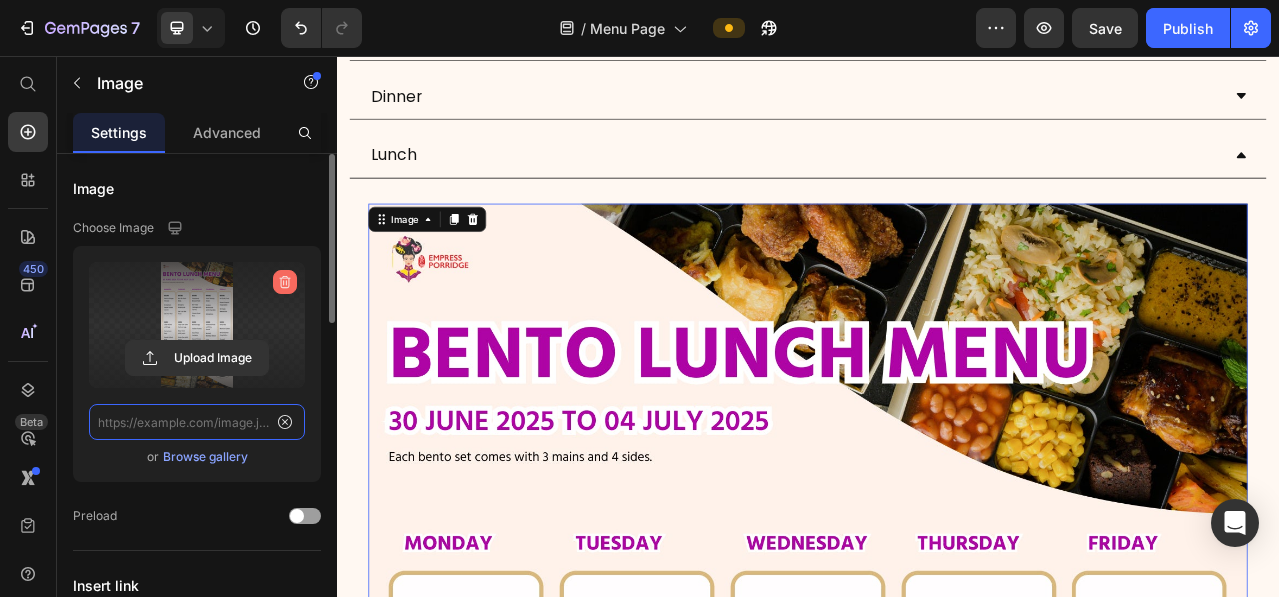 scroll, scrollTop: 0, scrollLeft: 0, axis: both 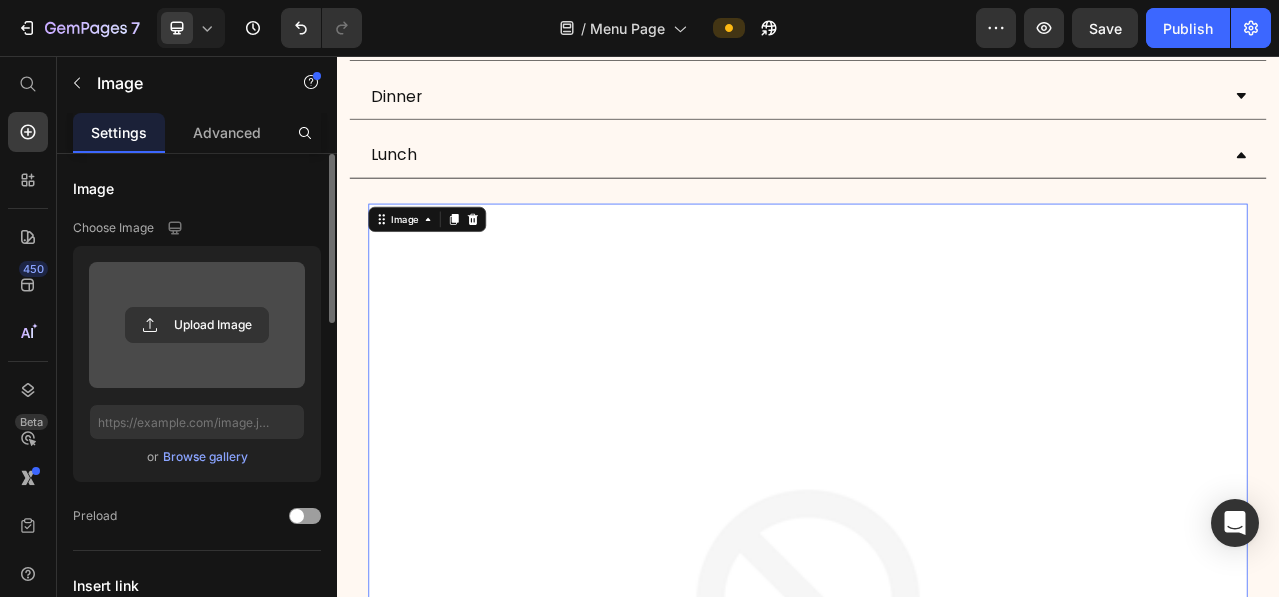 click at bounding box center (197, 325) 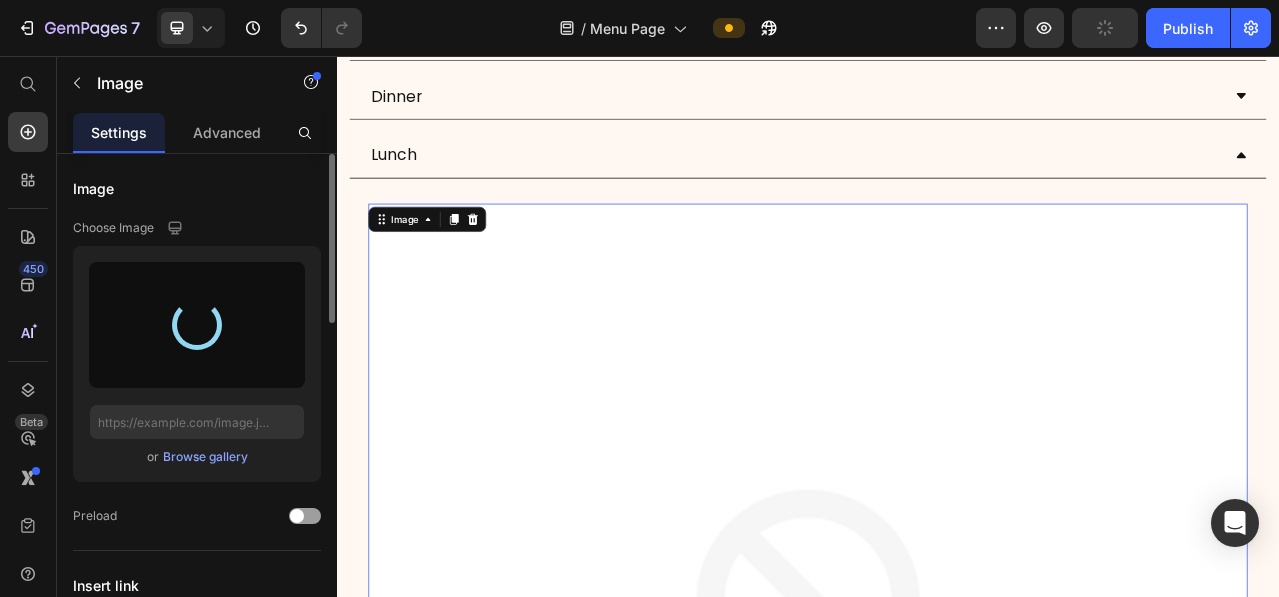 type on "[URL][DOMAIN_NAME]" 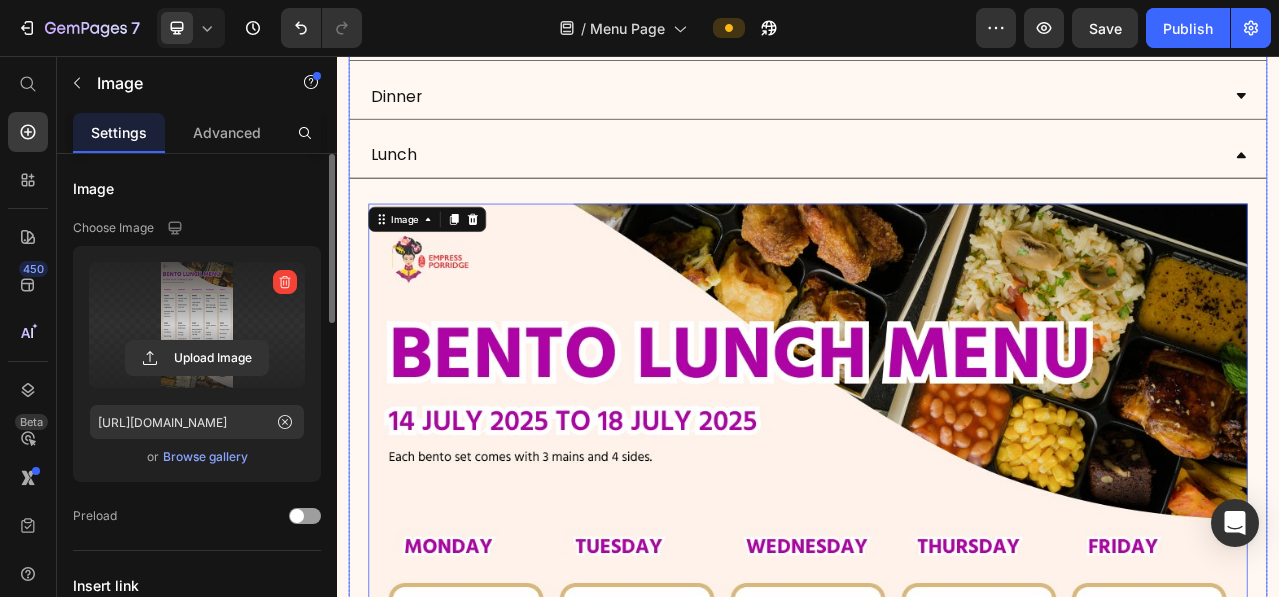 click 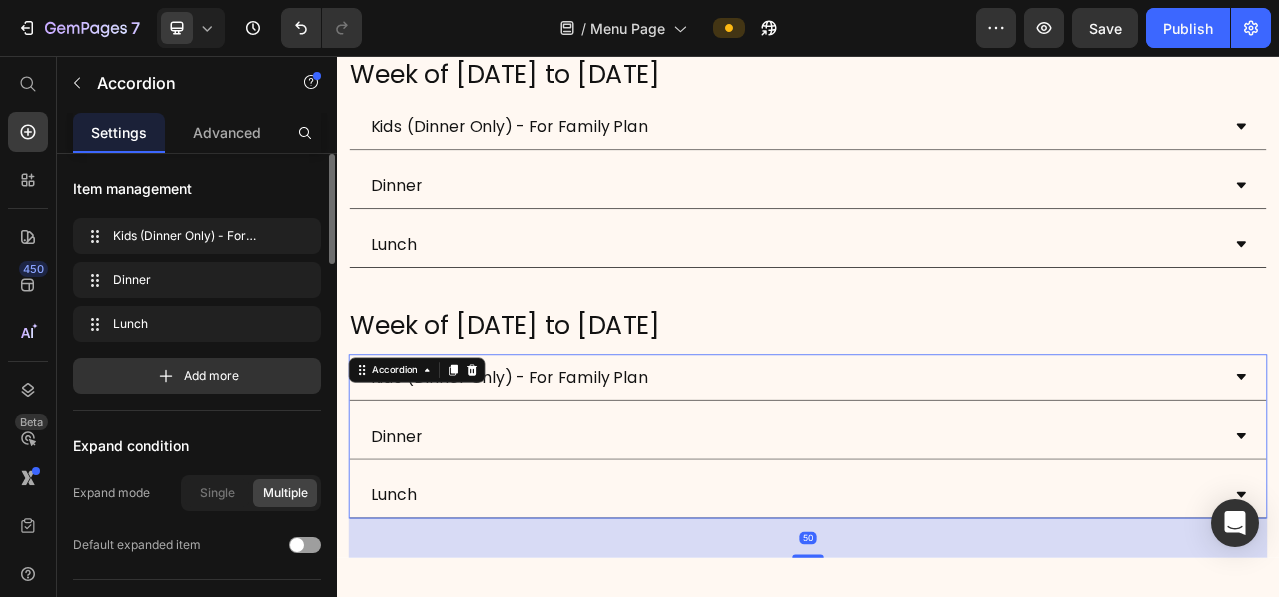 scroll, scrollTop: 175, scrollLeft: 0, axis: vertical 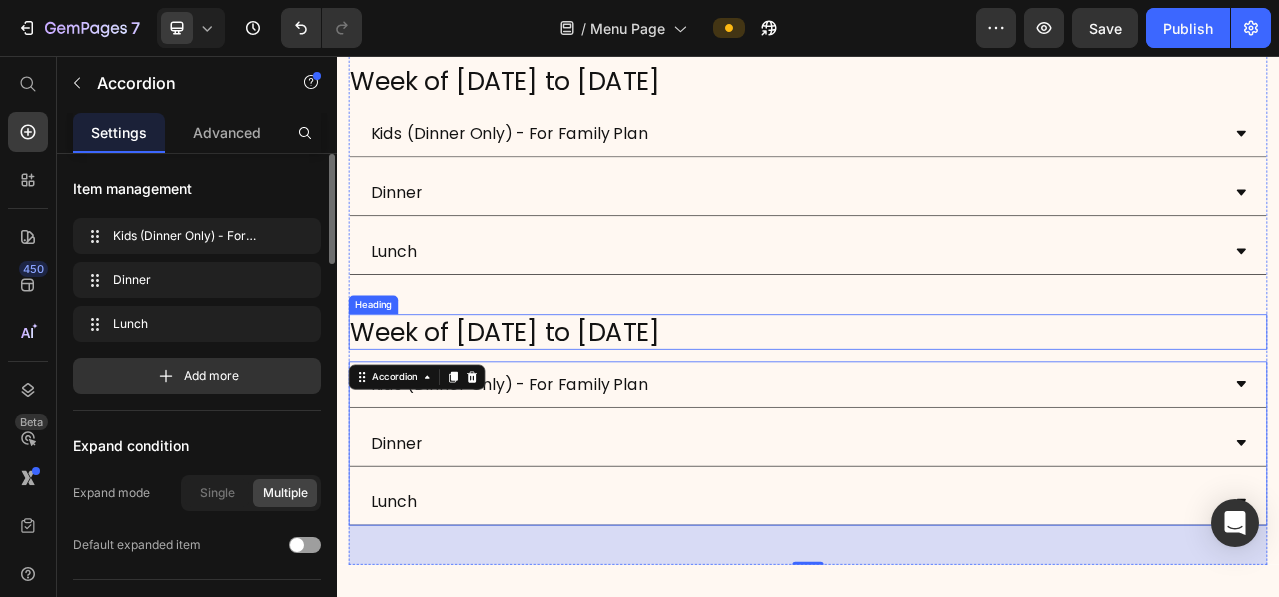 click on "Week of [DATE] to [DATE]" at bounding box center [937, 408] 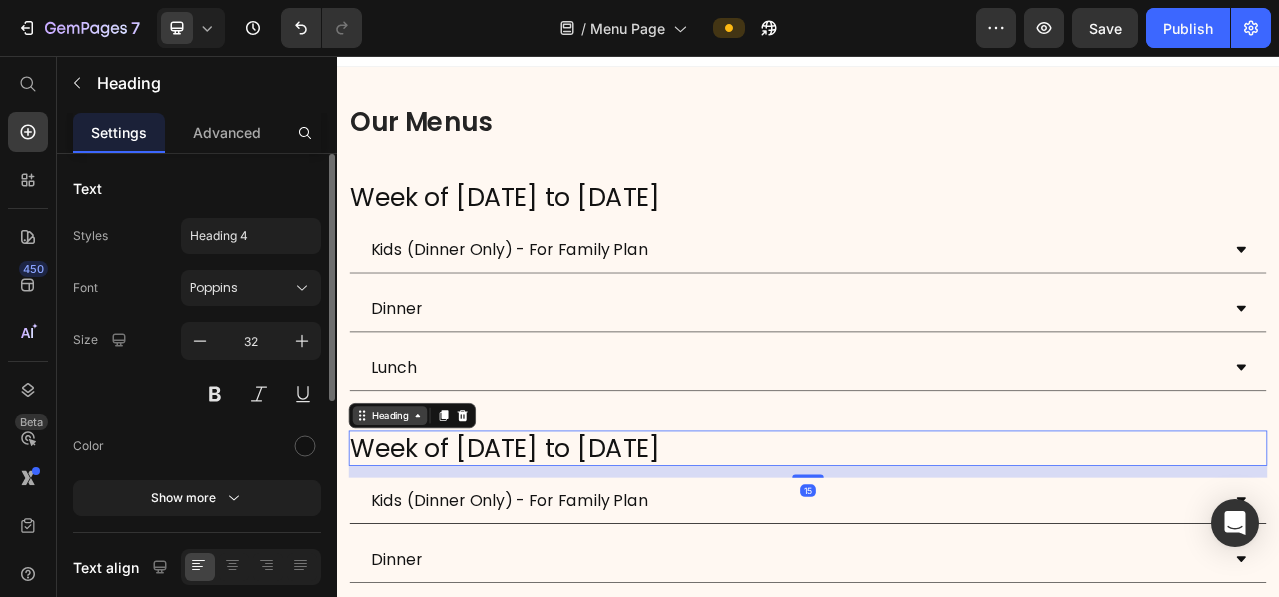 scroll, scrollTop: 25, scrollLeft: 0, axis: vertical 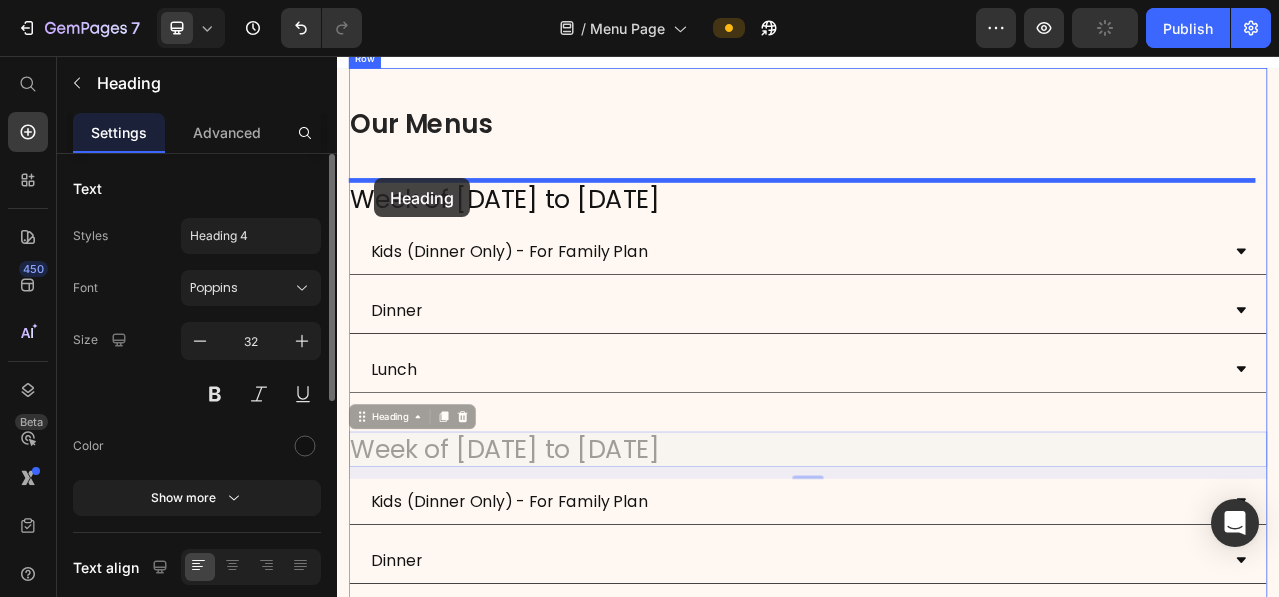 drag, startPoint x: 391, startPoint y: 511, endPoint x: 384, endPoint y: 213, distance: 298.0822 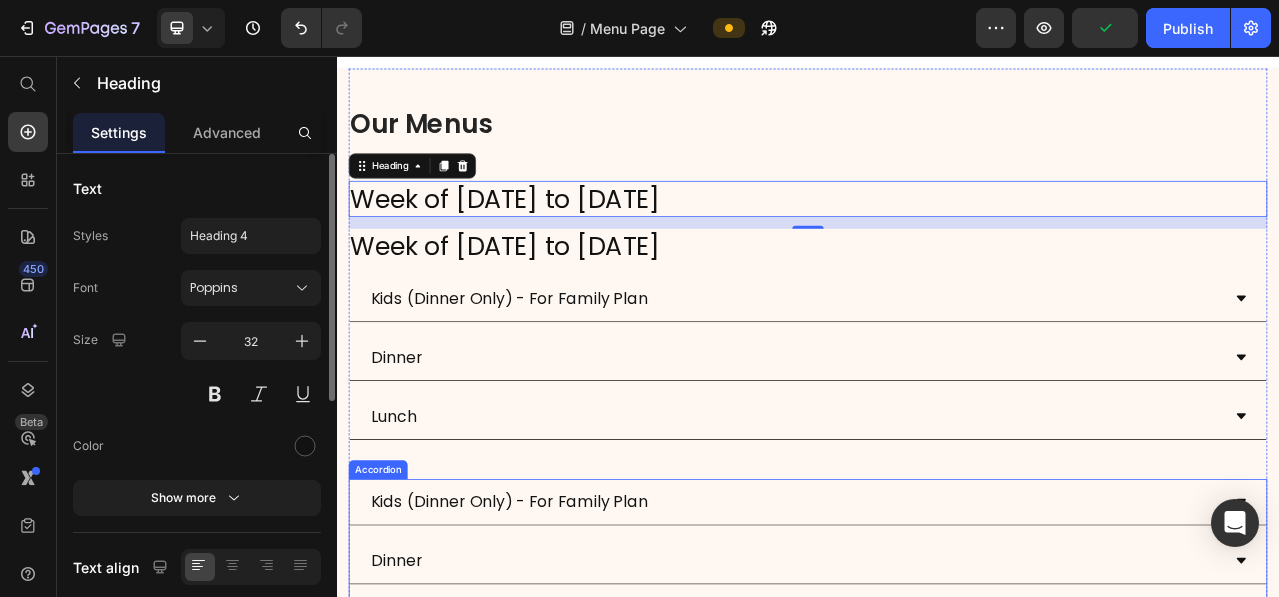 click on "Kids (Dinner Only) - For Family Plan" at bounding box center (556, 624) 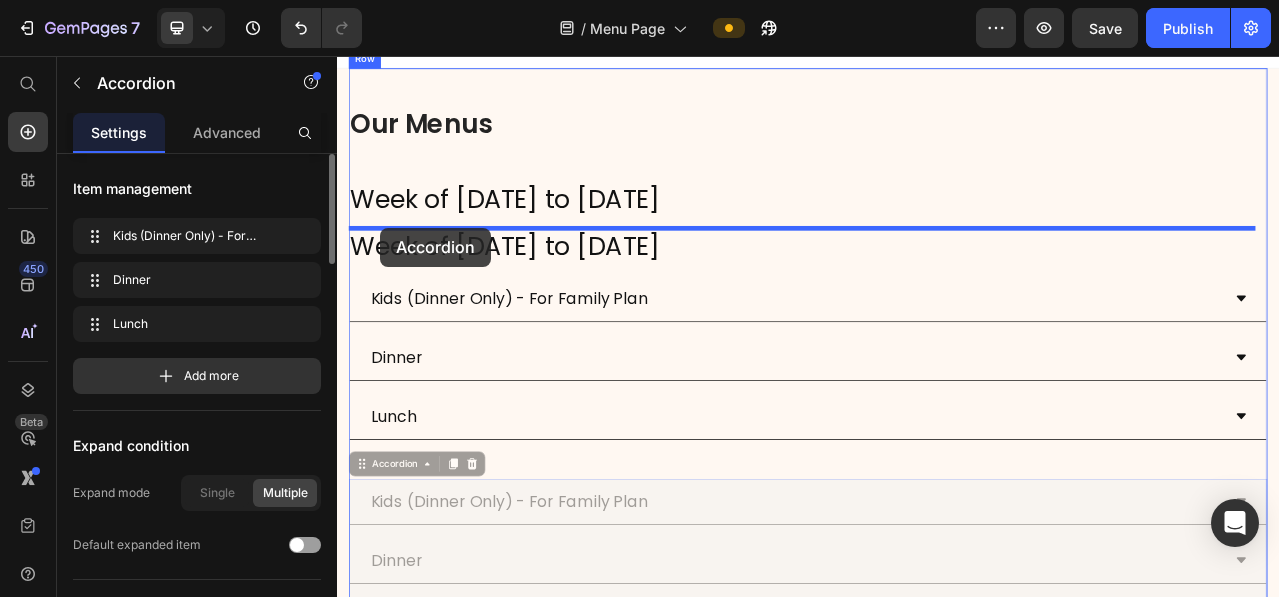 drag, startPoint x: 387, startPoint y: 579, endPoint x: 392, endPoint y: 275, distance: 304.0411 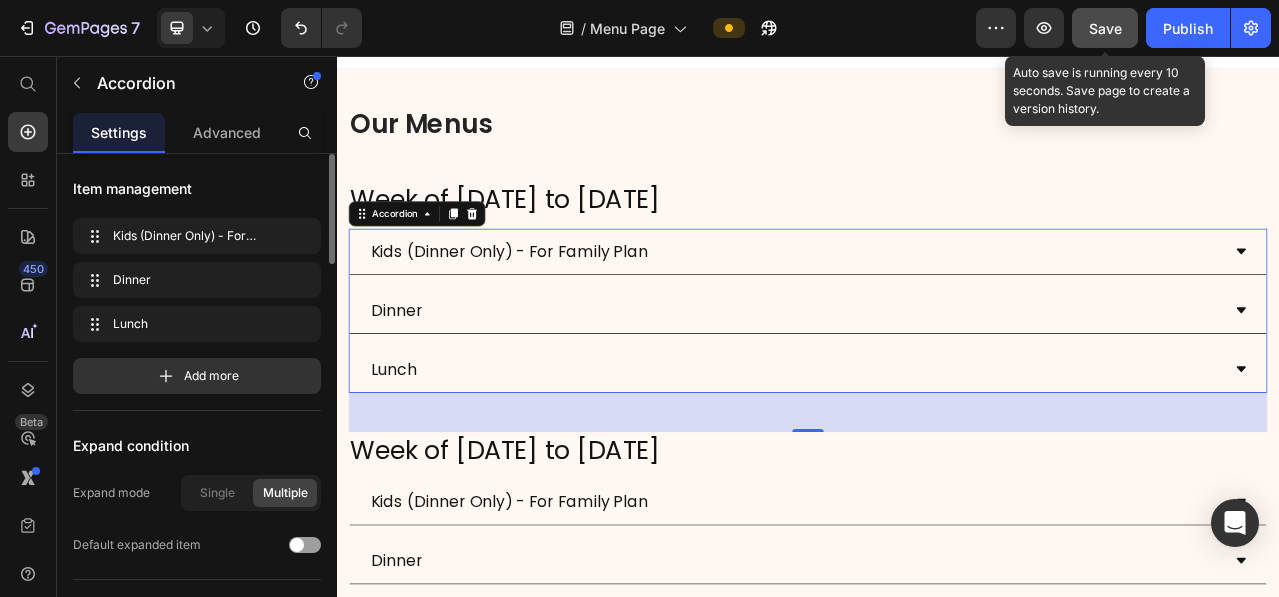 click on "Save" at bounding box center [1105, 28] 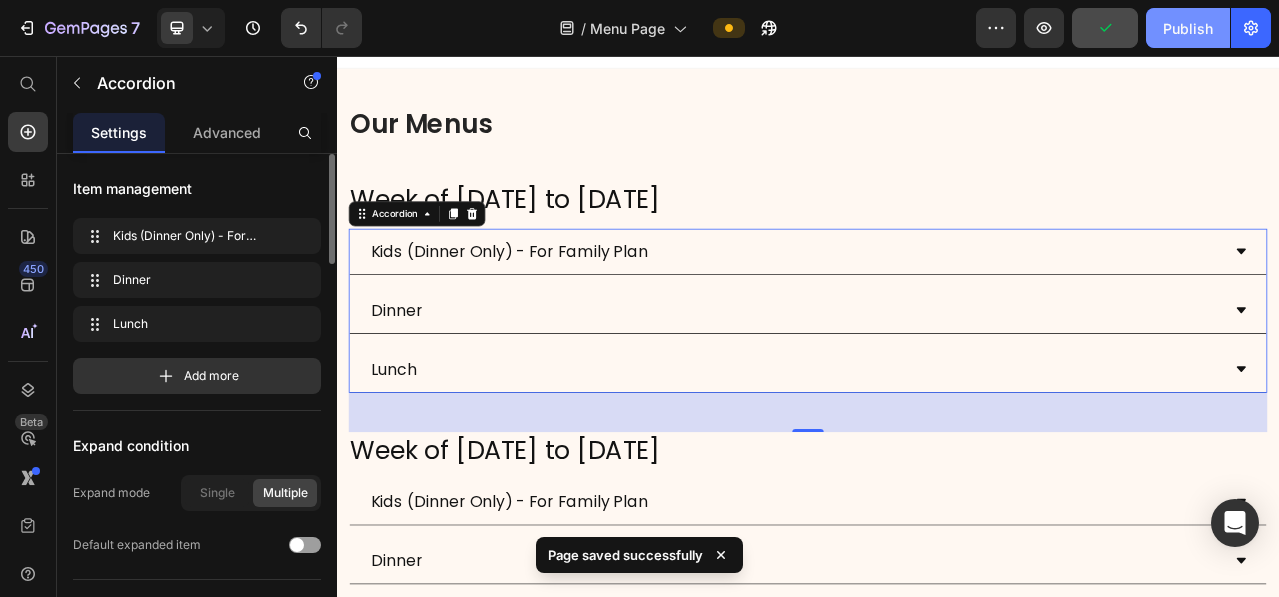 click on "Publish" at bounding box center [1188, 28] 